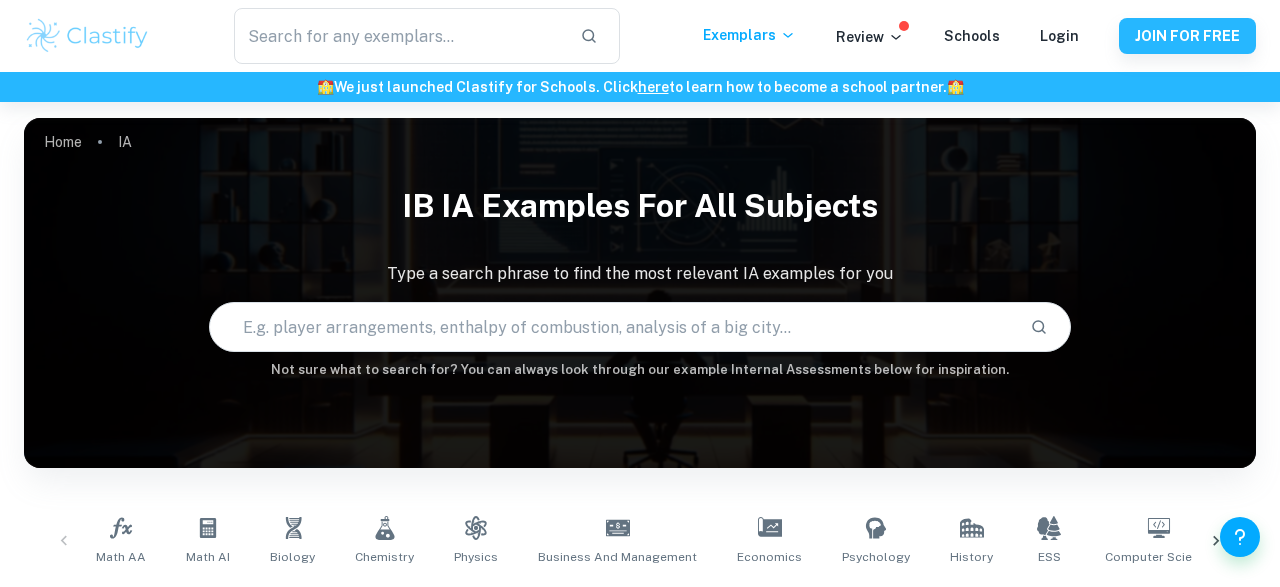 scroll, scrollTop: 0, scrollLeft: 0, axis: both 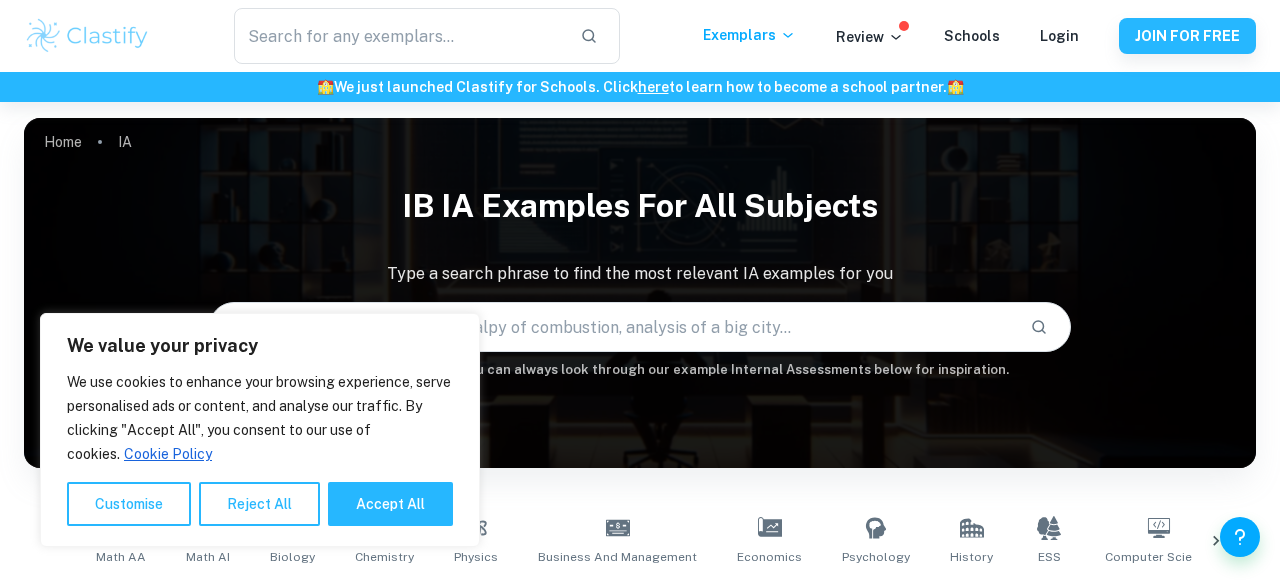 click at bounding box center (612, 327) 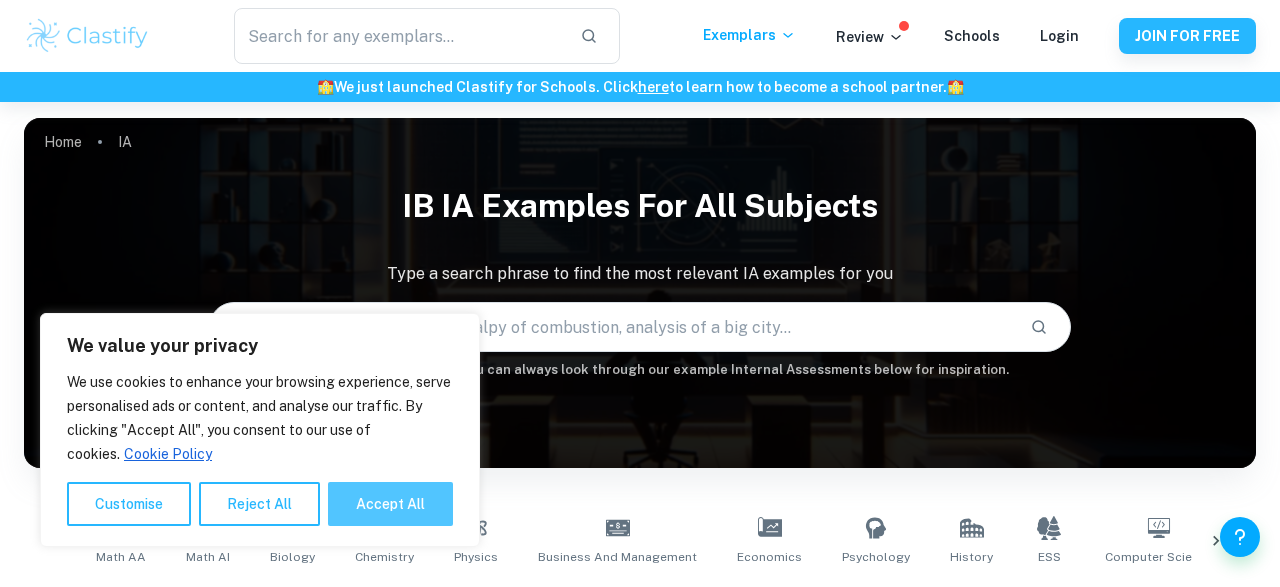 click on "Accept All" at bounding box center [390, 504] 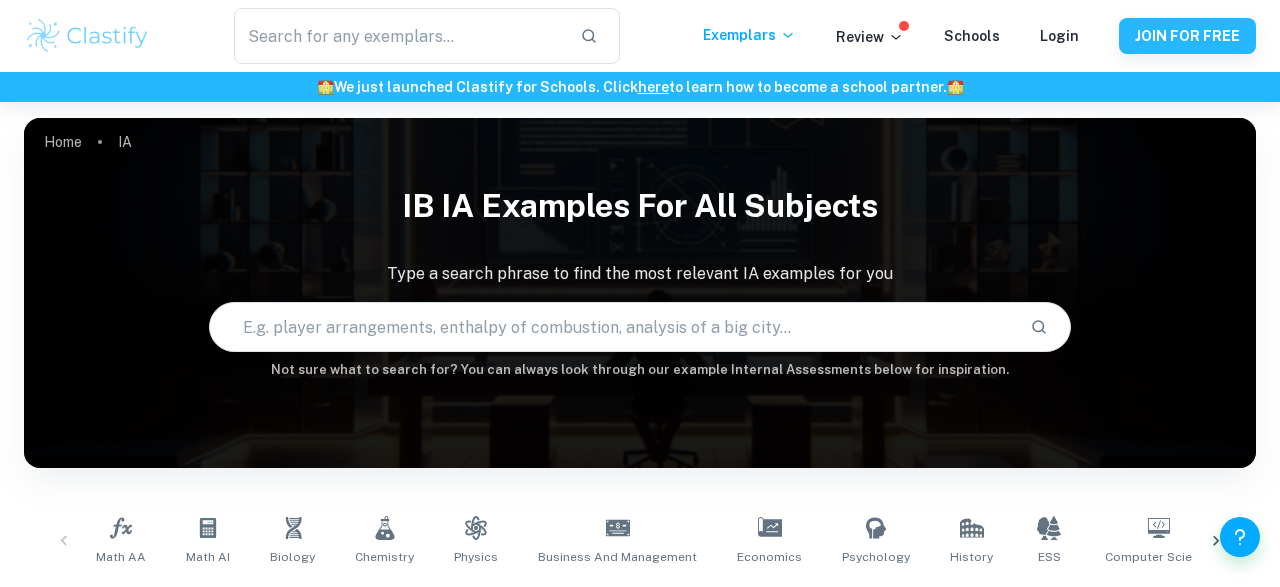 click at bounding box center (612, 327) 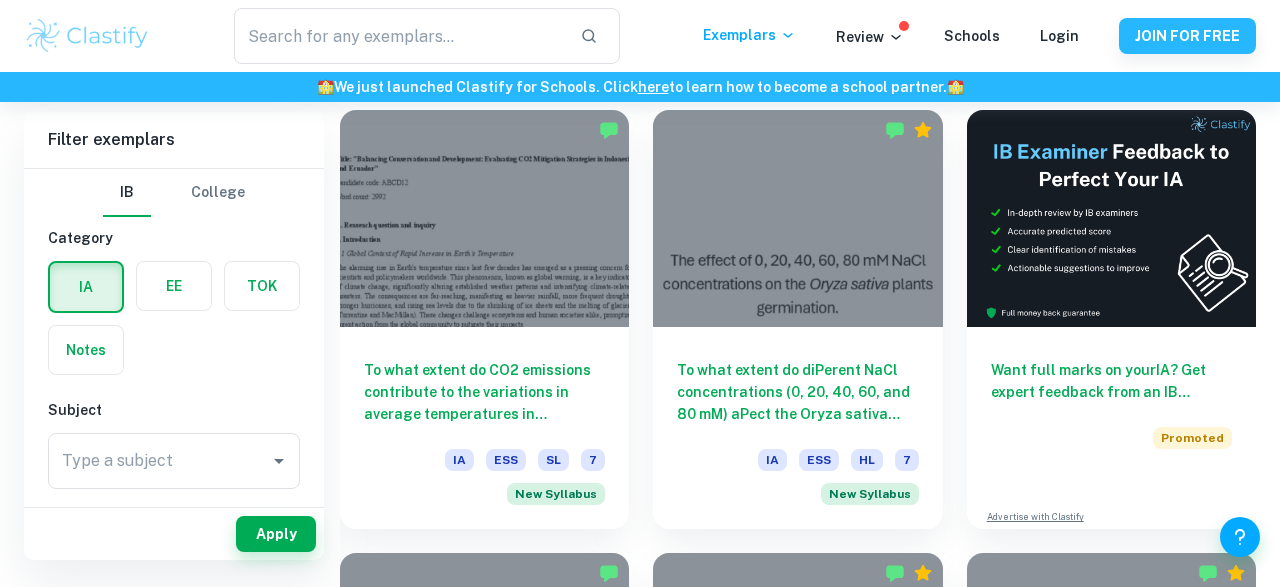 scroll, scrollTop: 370, scrollLeft: 0, axis: vertical 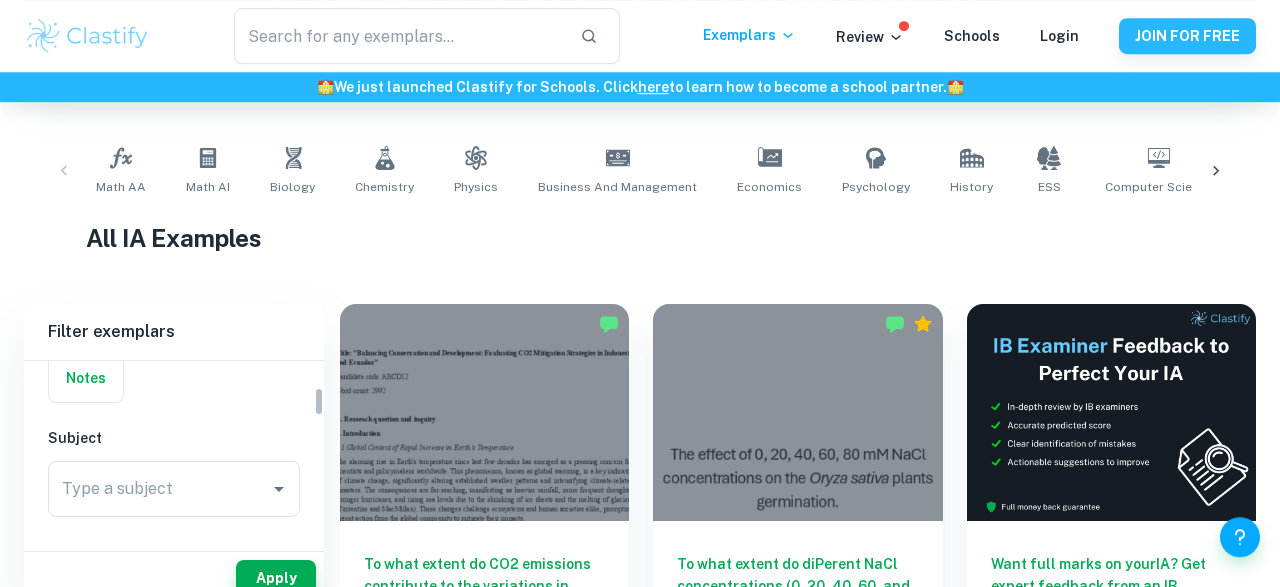 drag, startPoint x: 323, startPoint y: 373, endPoint x: 318, endPoint y: 399, distance: 26.476404 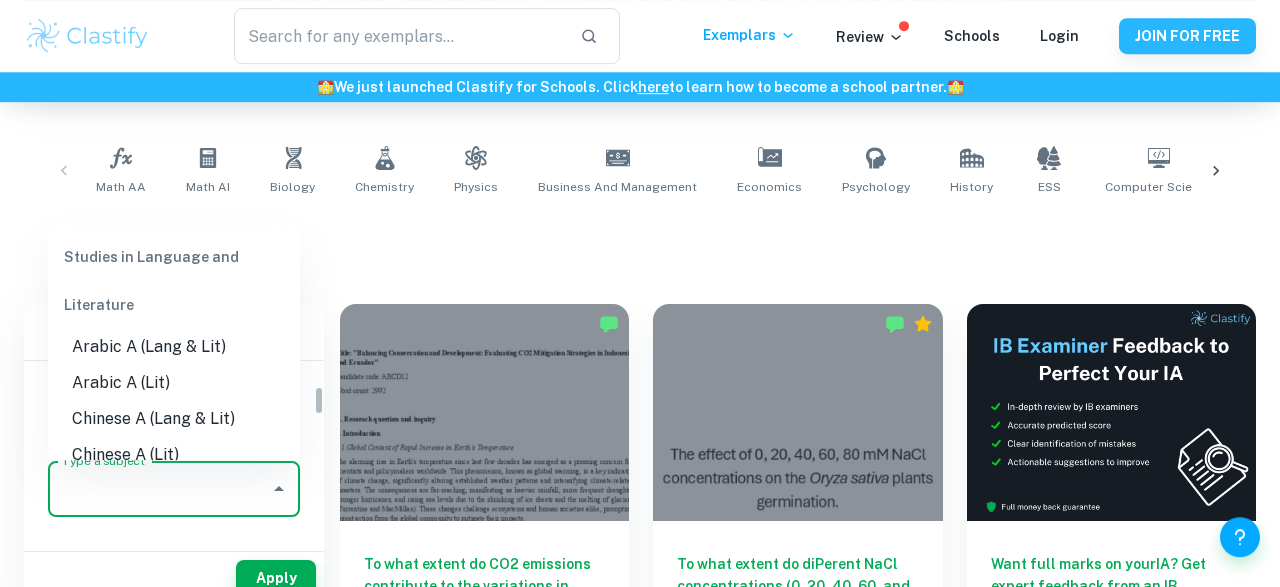 click on "Type a subject" at bounding box center (159, 489) 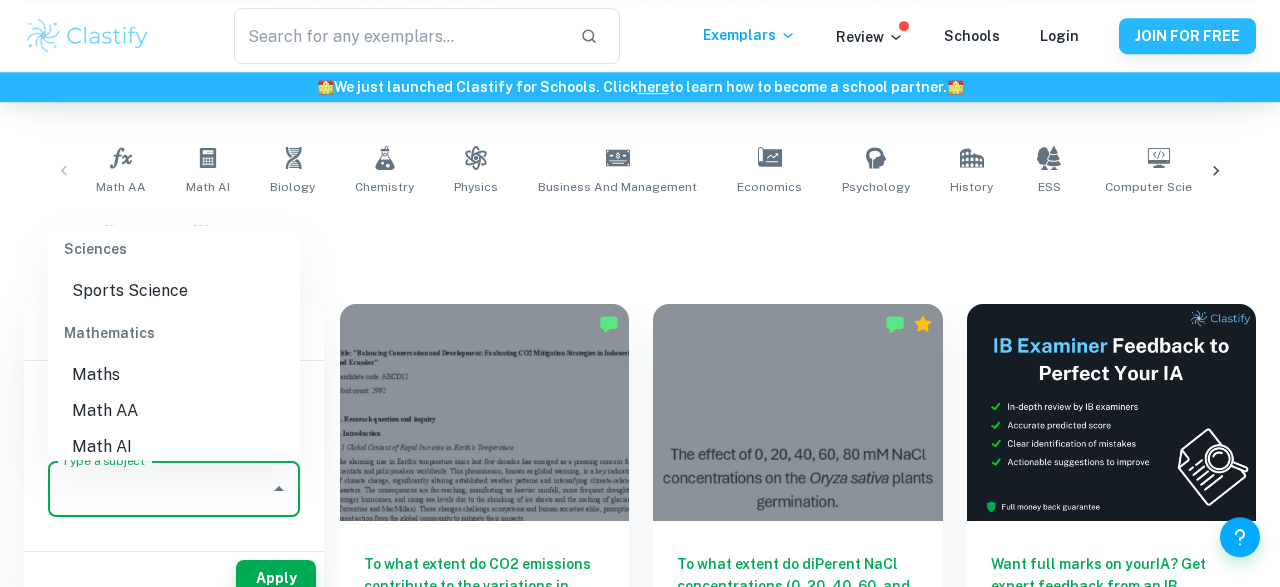 scroll, scrollTop: 2649, scrollLeft: 0, axis: vertical 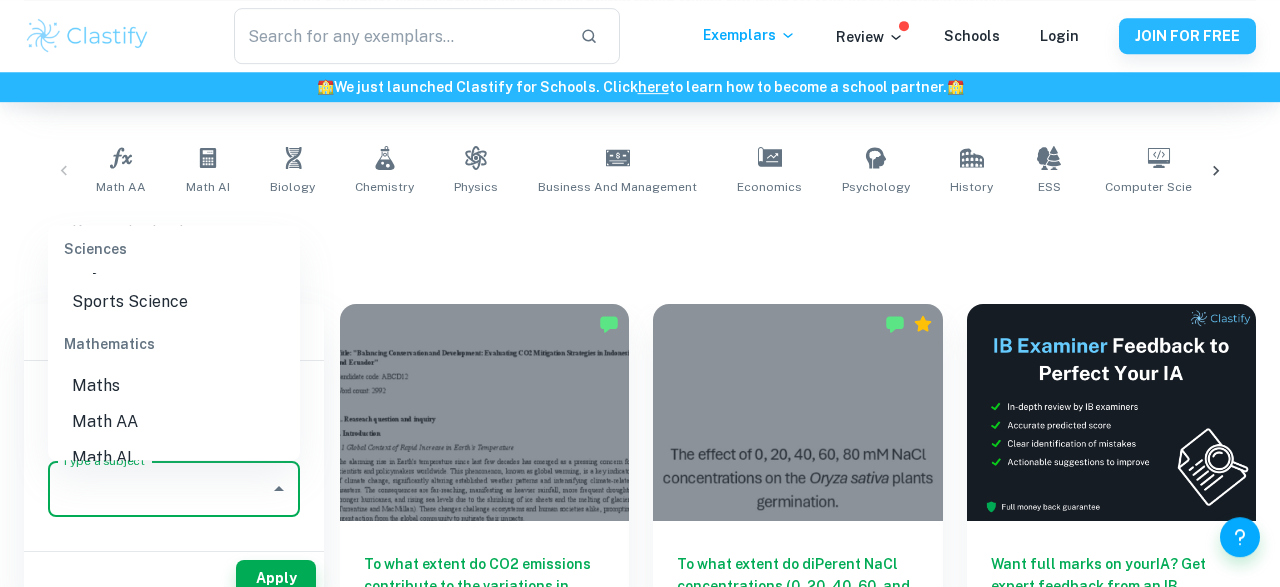click on "Math AI" at bounding box center (174, 459) 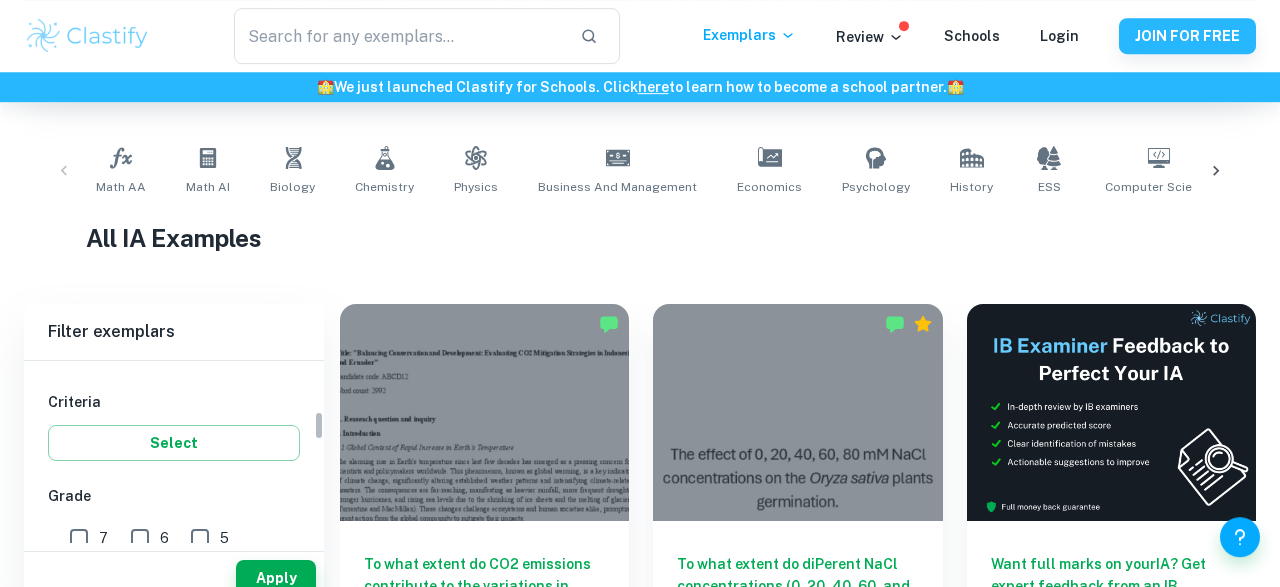 scroll, scrollTop: 316, scrollLeft: 0, axis: vertical 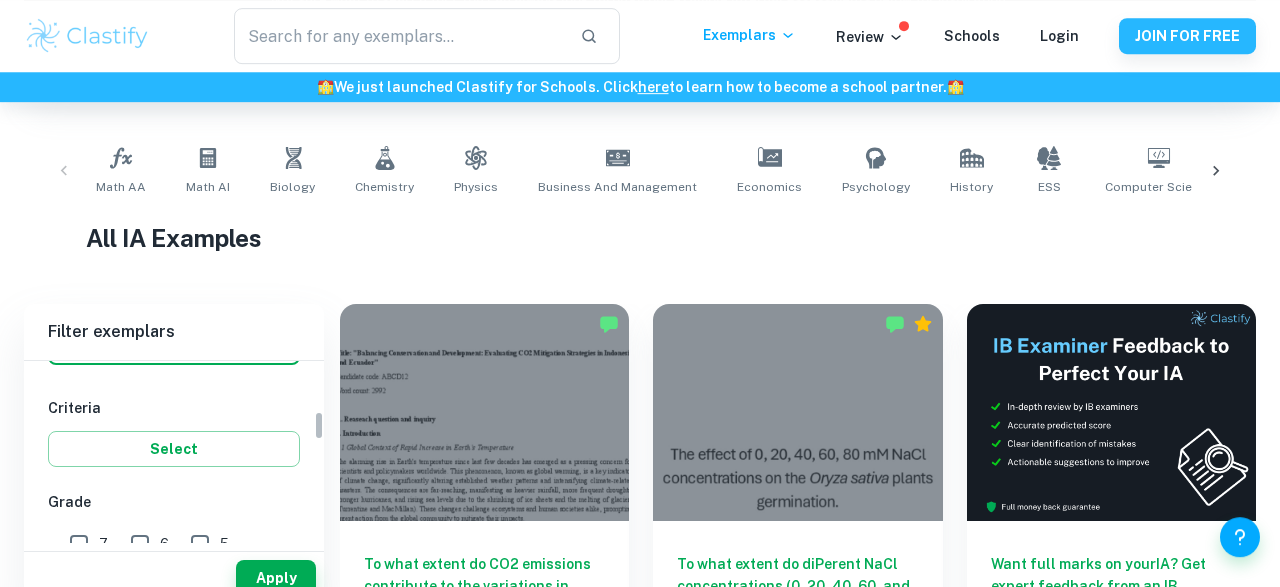 drag, startPoint x: 319, startPoint y: 399, endPoint x: 320, endPoint y: 424, distance: 25.019993 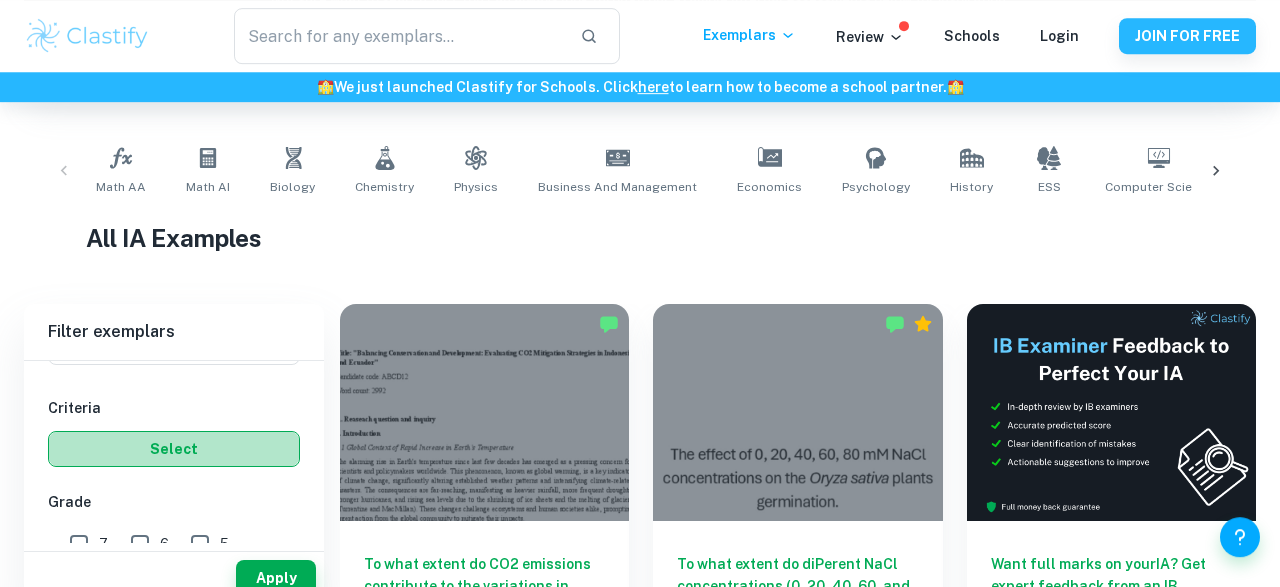 click on "Select" at bounding box center (174, 449) 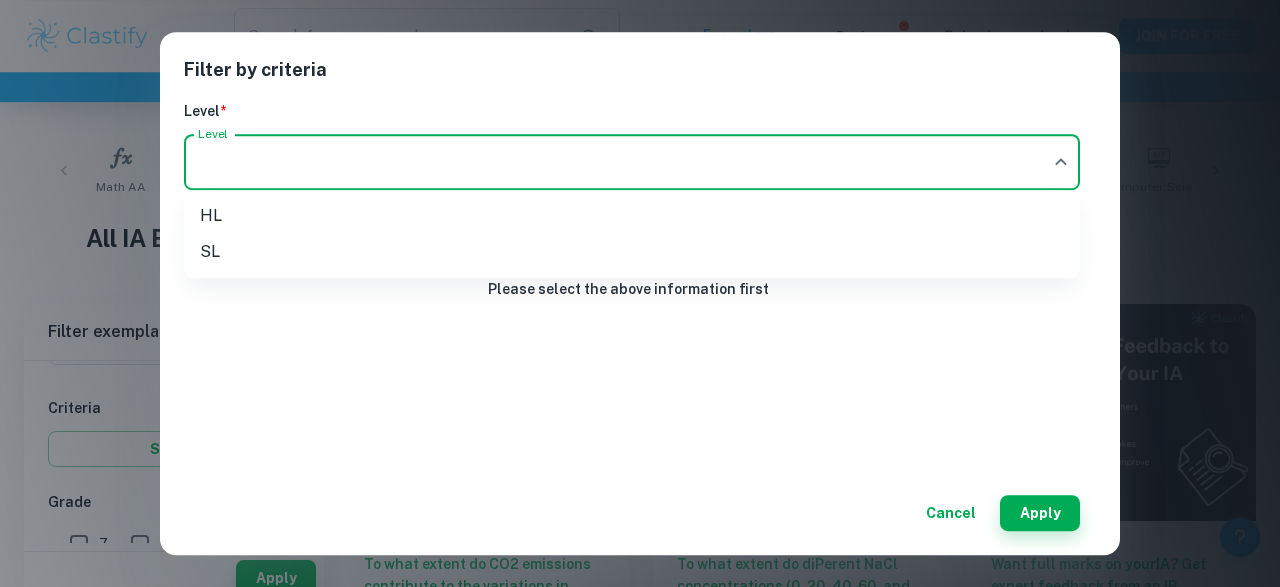click on "We value your privacy We use cookies to enhance your browsing experience, serve personalised ads or content, and analyse our traffic. By clicking "Accept All", you consent to our use of cookies.   Cookie Policy Customise   Reject All   Accept All   Customise Consent Preferences   We use cookies to help you navigate efficiently and perform certain functions. You will find detailed information about all cookies under each consent category below. The cookies that are categorised as "Necessary" are stored on your browser as they are essential for enabling the basic functionalities of the site. ...  Show more For more information on how Google's third-party cookies operate and handle your data, see:   Google Privacy Policy Necessary Always Active Necessary cookies are required to enable the basic features of this site, such as providing secure log-in or adjusting your consent preferences. These cookies do not store any personally identifiable data. Functional Analytics Performance Advertisement Uncategorised" at bounding box center (640, 25) 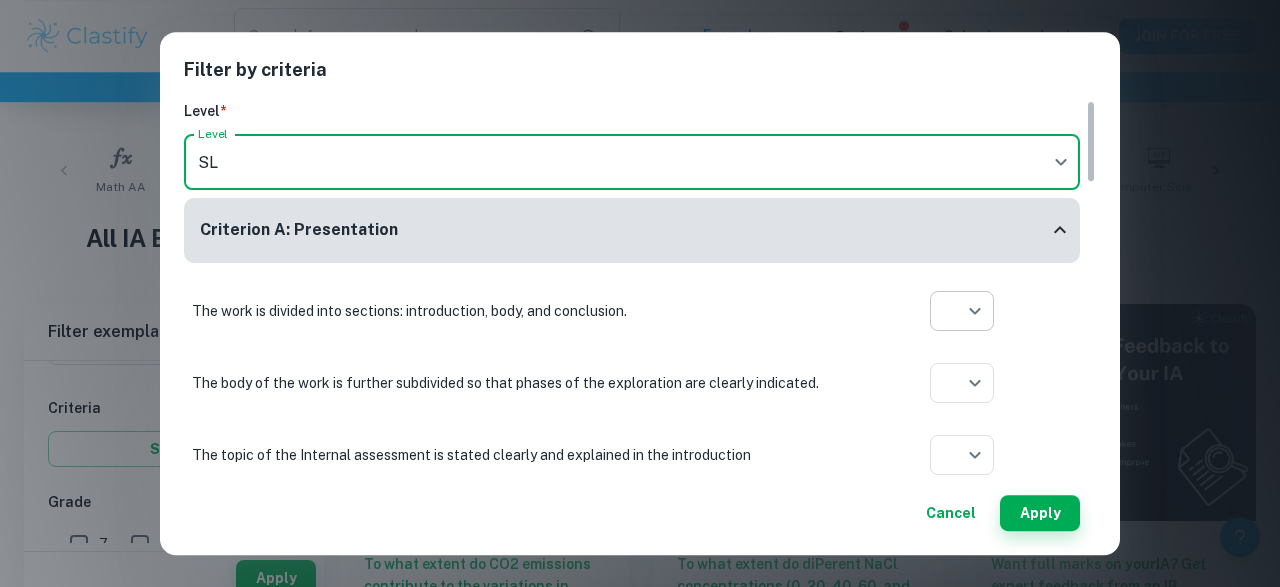 click on "We value your privacy We use cookies to enhance your browsing experience, serve personalised ads or content, and analyse our traffic. By clicking "Accept All", you consent to our use of cookies.   Cookie Policy Customise   Reject All   Accept All   Customise Consent Preferences   We use cookies to help you navigate efficiently and perform certain functions. You will find detailed information about all cookies under each consent category below. The cookies that are categorised as "Necessary" are stored on your browser as they are essential for enabling the basic functionalities of the site. ...  Show more For more information on how Google's third-party cookies operate and handle your data, see:   Google Privacy Policy Necessary Always Active Necessary cookies are required to enable the basic features of this site, such as providing secure log-in or adjusting your consent preferences. These cookies do not store any personally identifiable data. Functional Analytics Performance Advertisement Uncategorised" at bounding box center (640, 25) 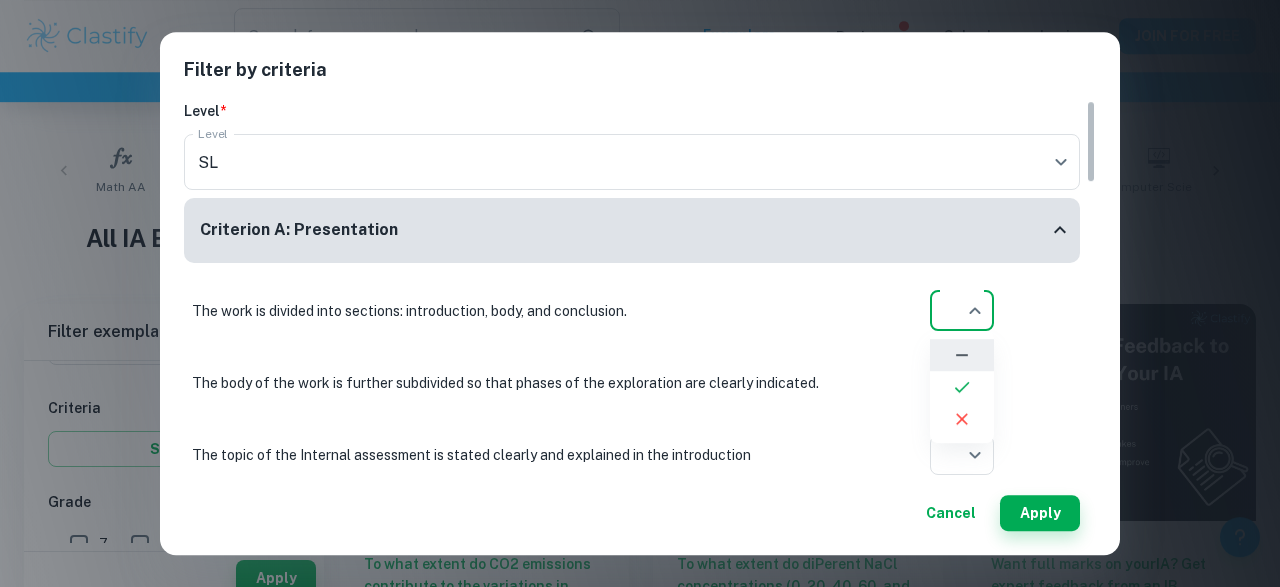 click at bounding box center (640, 293) 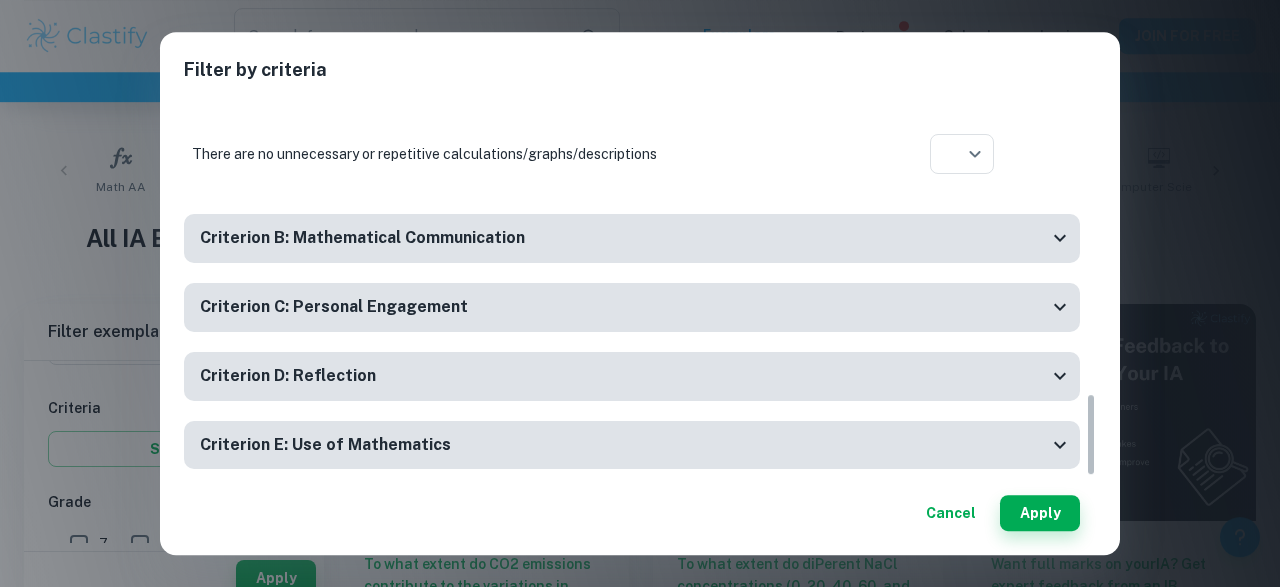scroll, scrollTop: 1339, scrollLeft: 0, axis: vertical 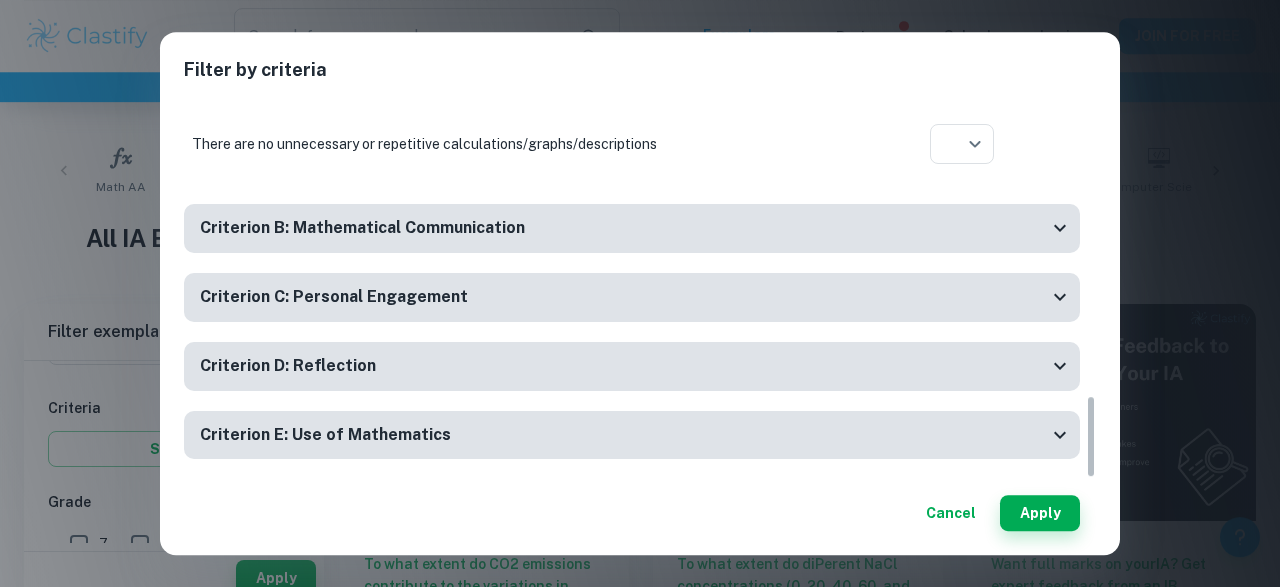 drag, startPoint x: 1090, startPoint y: 159, endPoint x: 1101, endPoint y: 478, distance: 319.1896 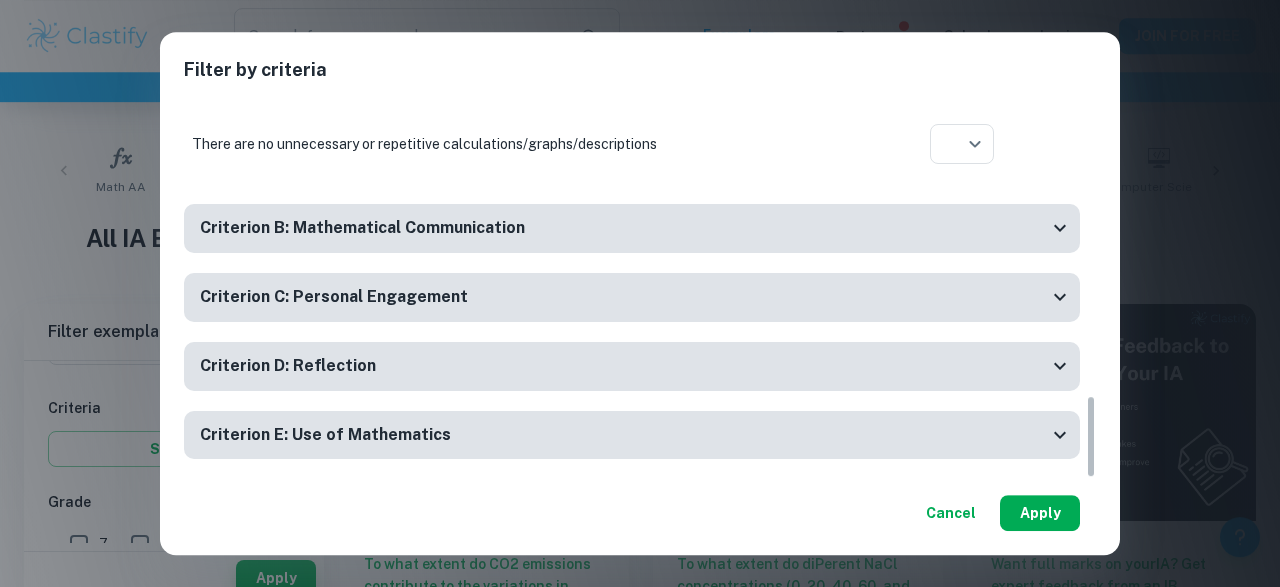 click on "Apply" at bounding box center (1040, 513) 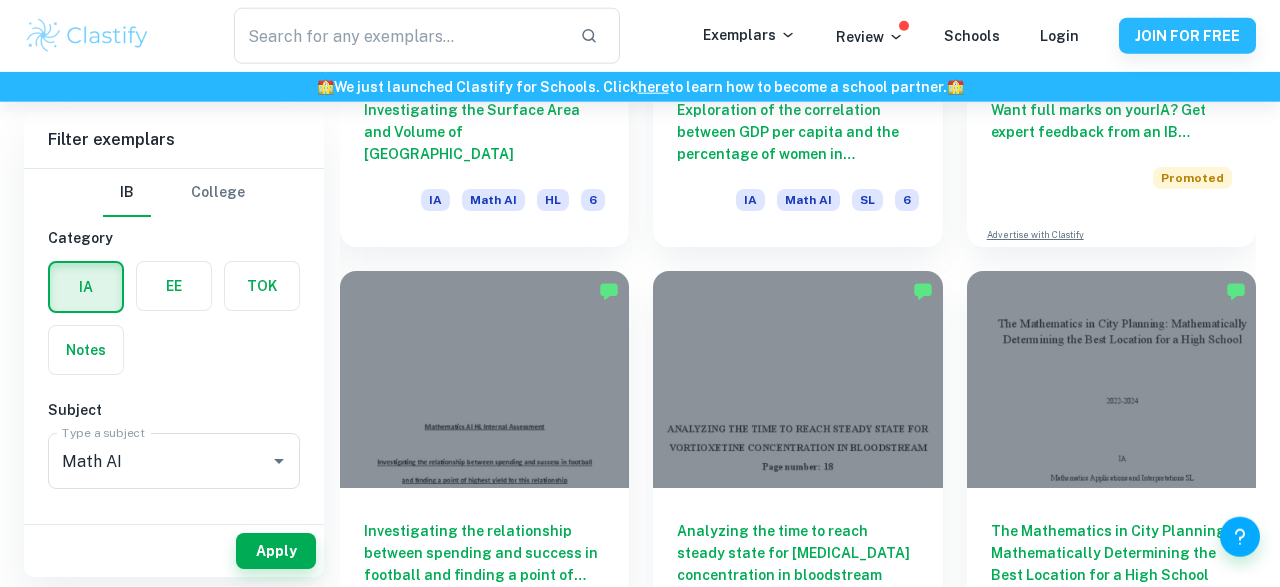 scroll, scrollTop: 816, scrollLeft: 0, axis: vertical 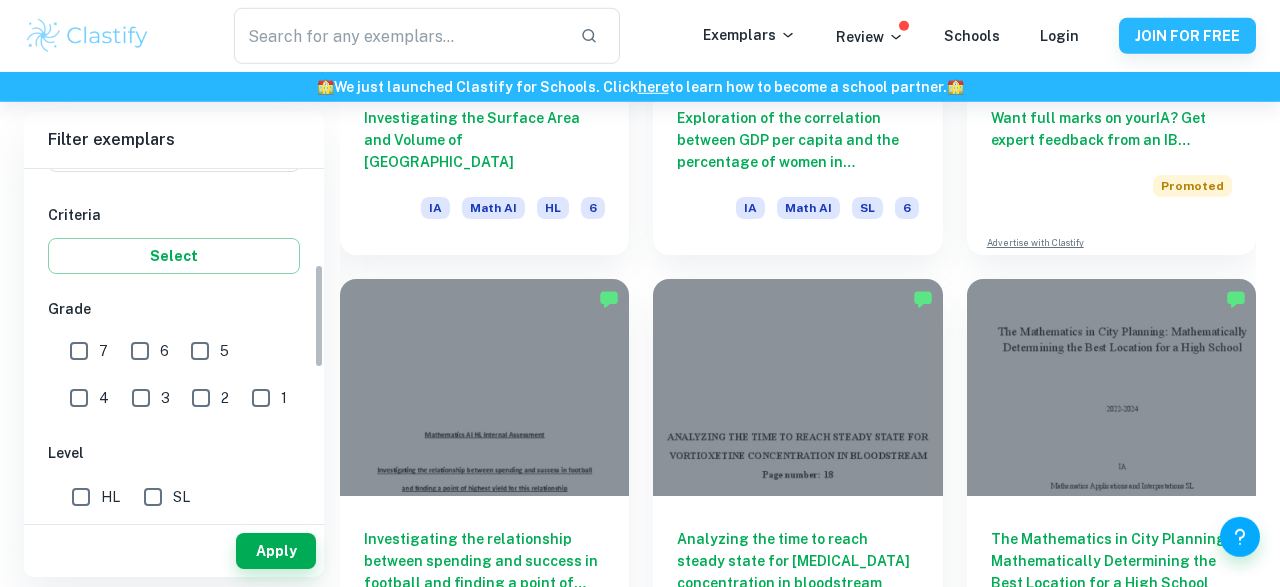 drag, startPoint x: 318, startPoint y: 236, endPoint x: 325, endPoint y: 332, distance: 96.25487 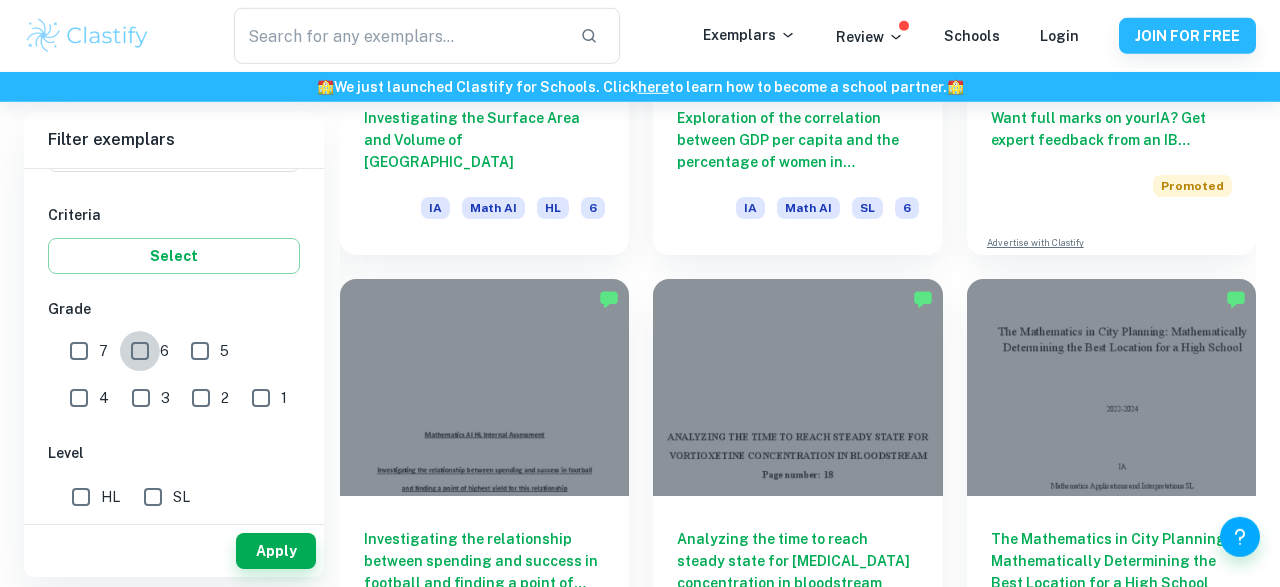 click on "6" at bounding box center [140, 351] 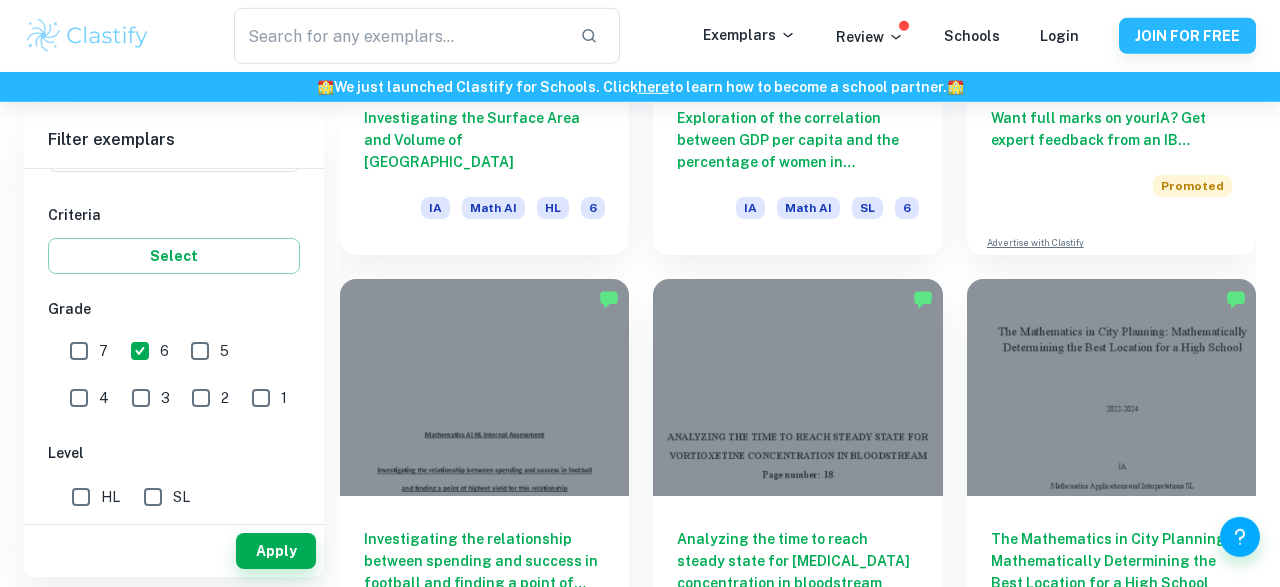 click on "7" at bounding box center [79, 351] 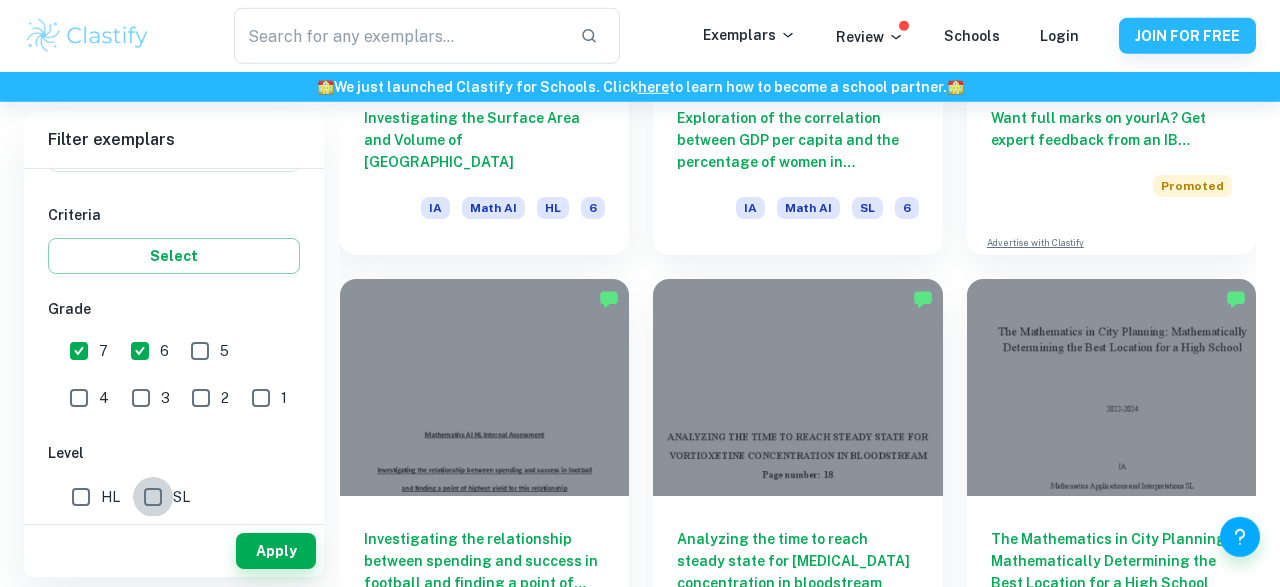 click on "SL" at bounding box center [153, 497] 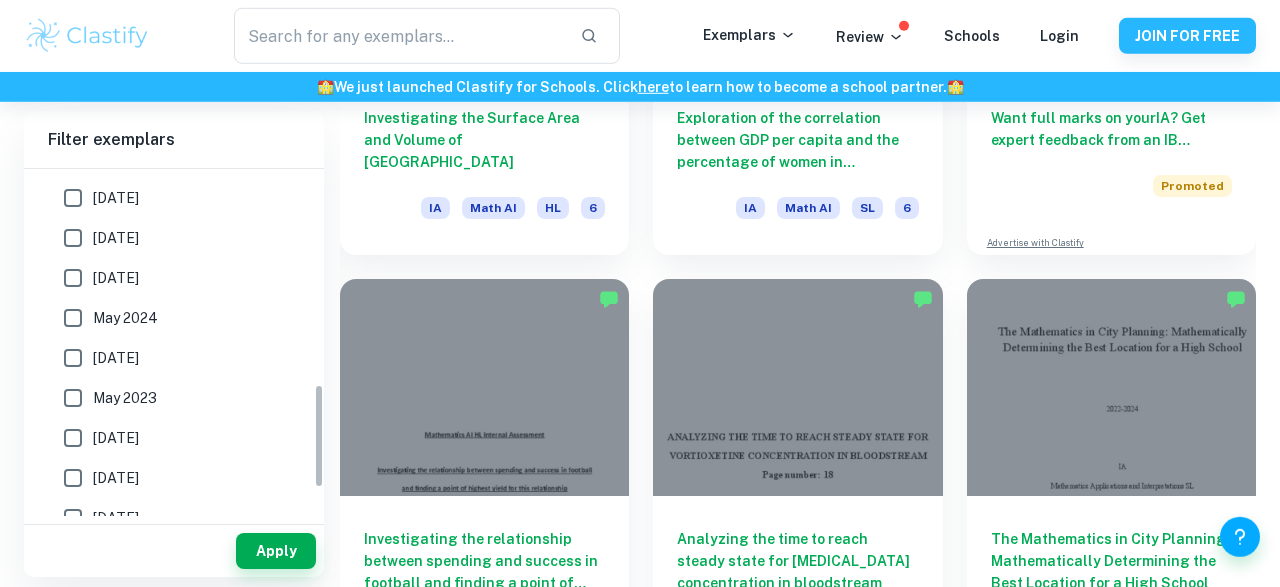 drag, startPoint x: 318, startPoint y: 292, endPoint x: 323, endPoint y: 413, distance: 121.103264 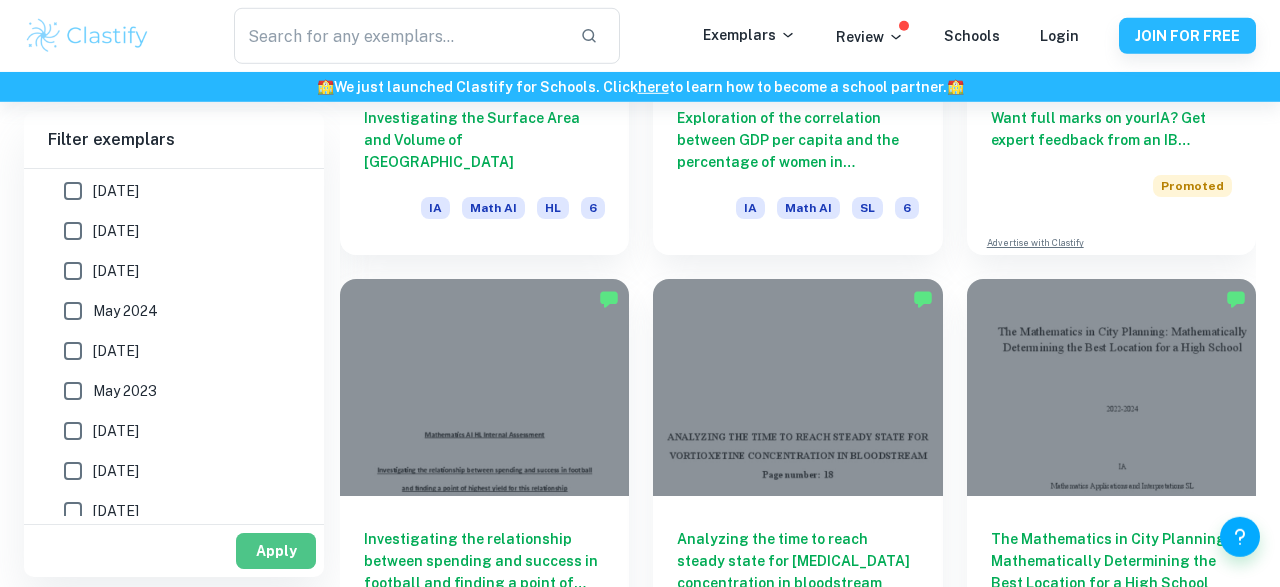 click on "Apply" at bounding box center [276, 551] 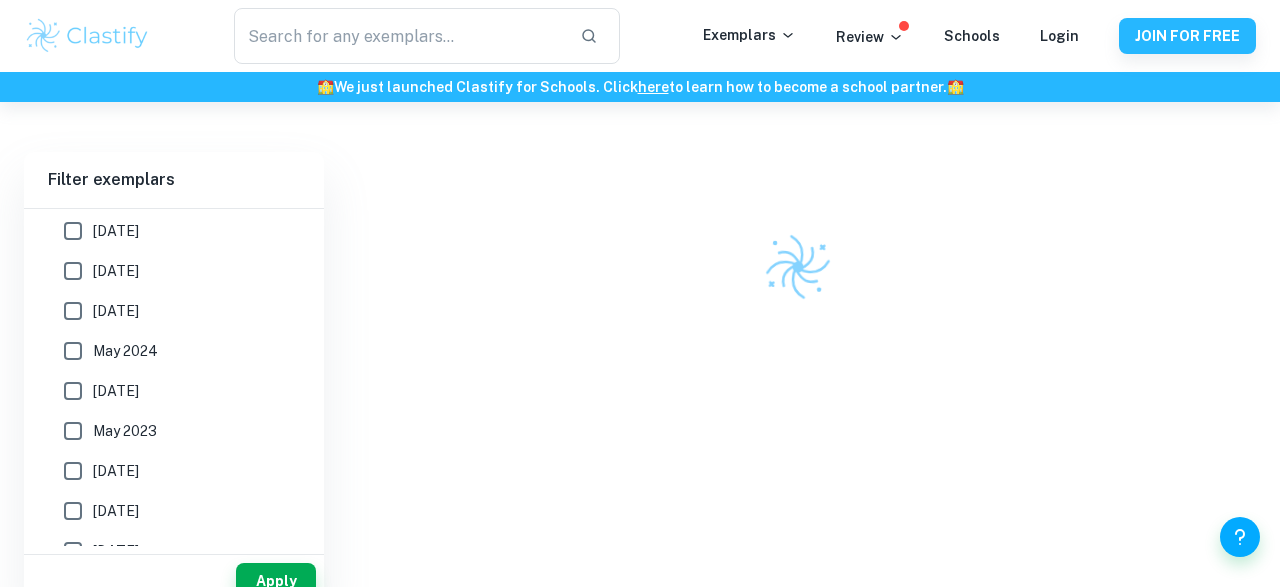 scroll, scrollTop: 462, scrollLeft: 0, axis: vertical 